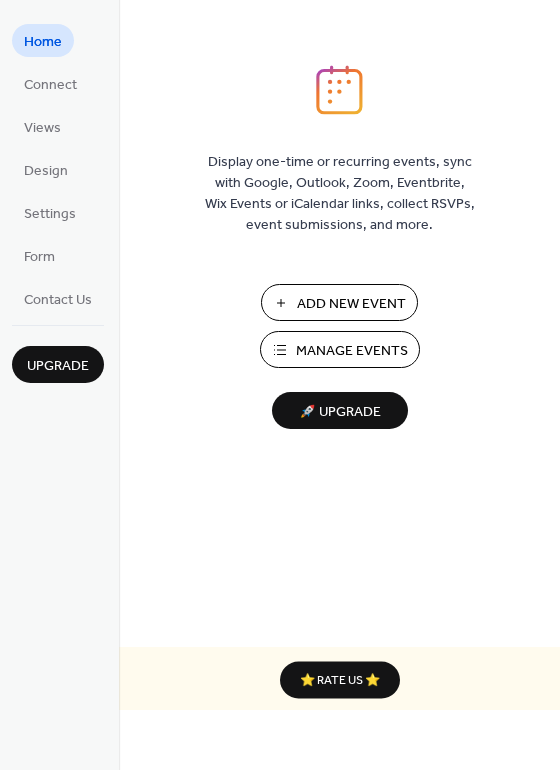 scroll, scrollTop: 0, scrollLeft: 0, axis: both 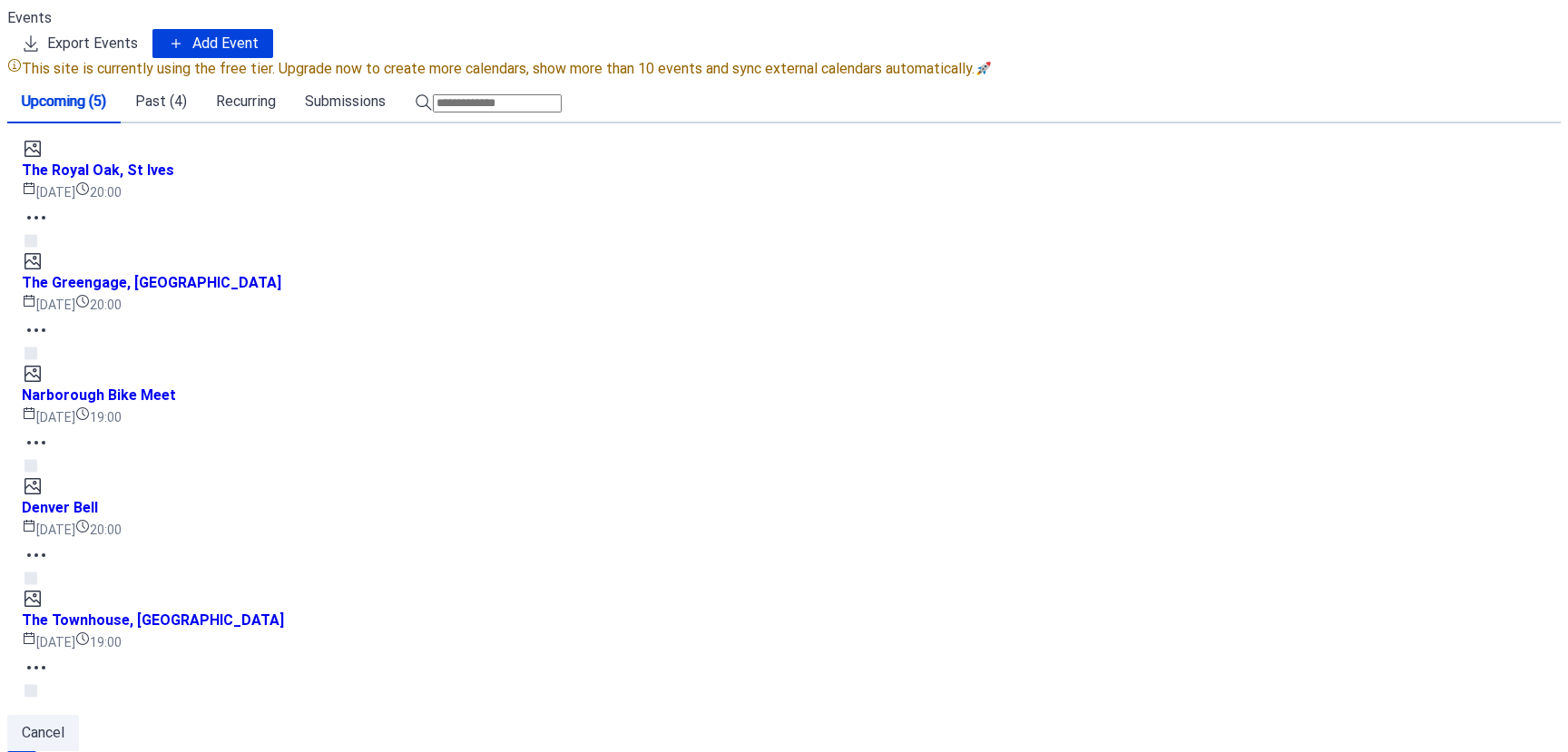 click 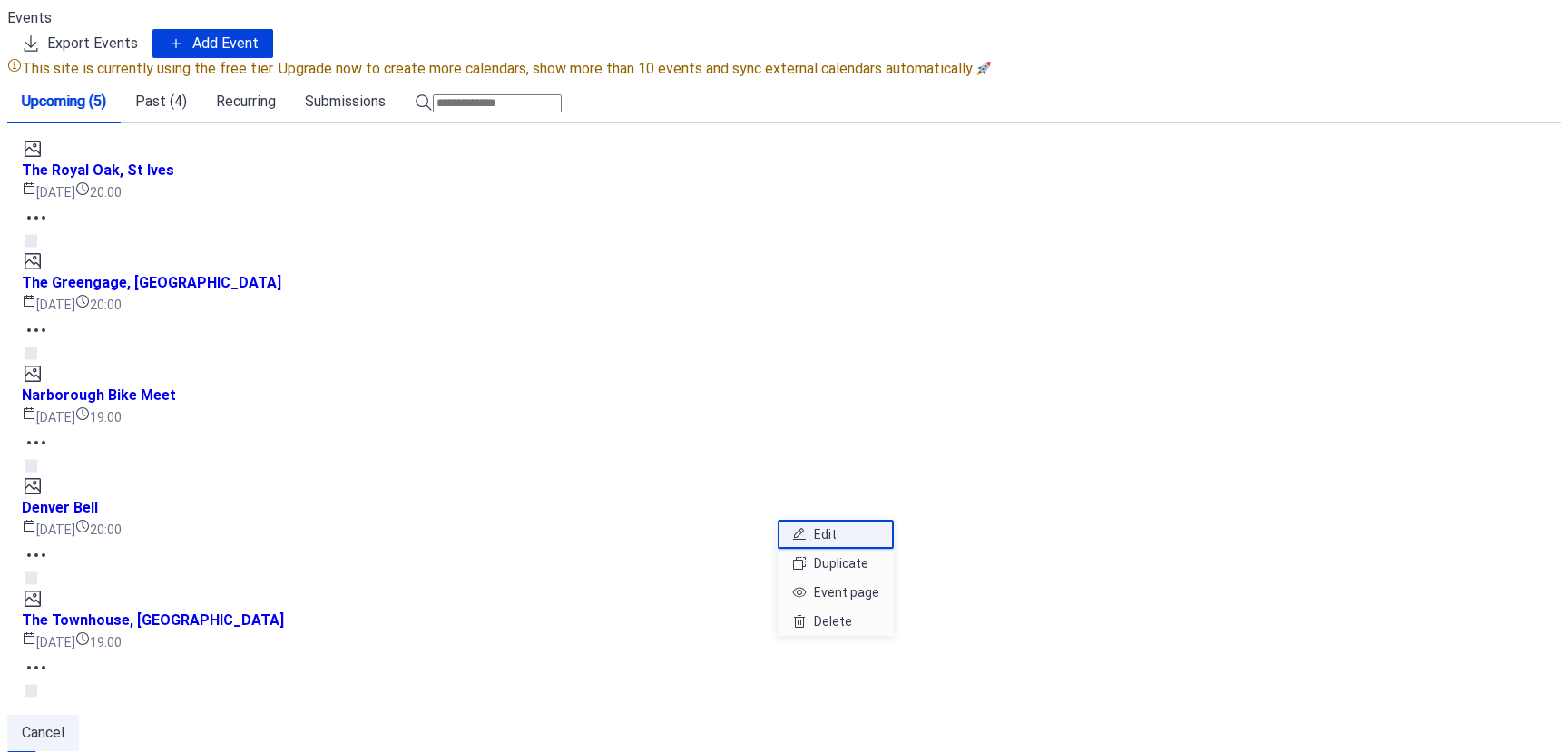 click on "Edit" at bounding box center [825, 534] 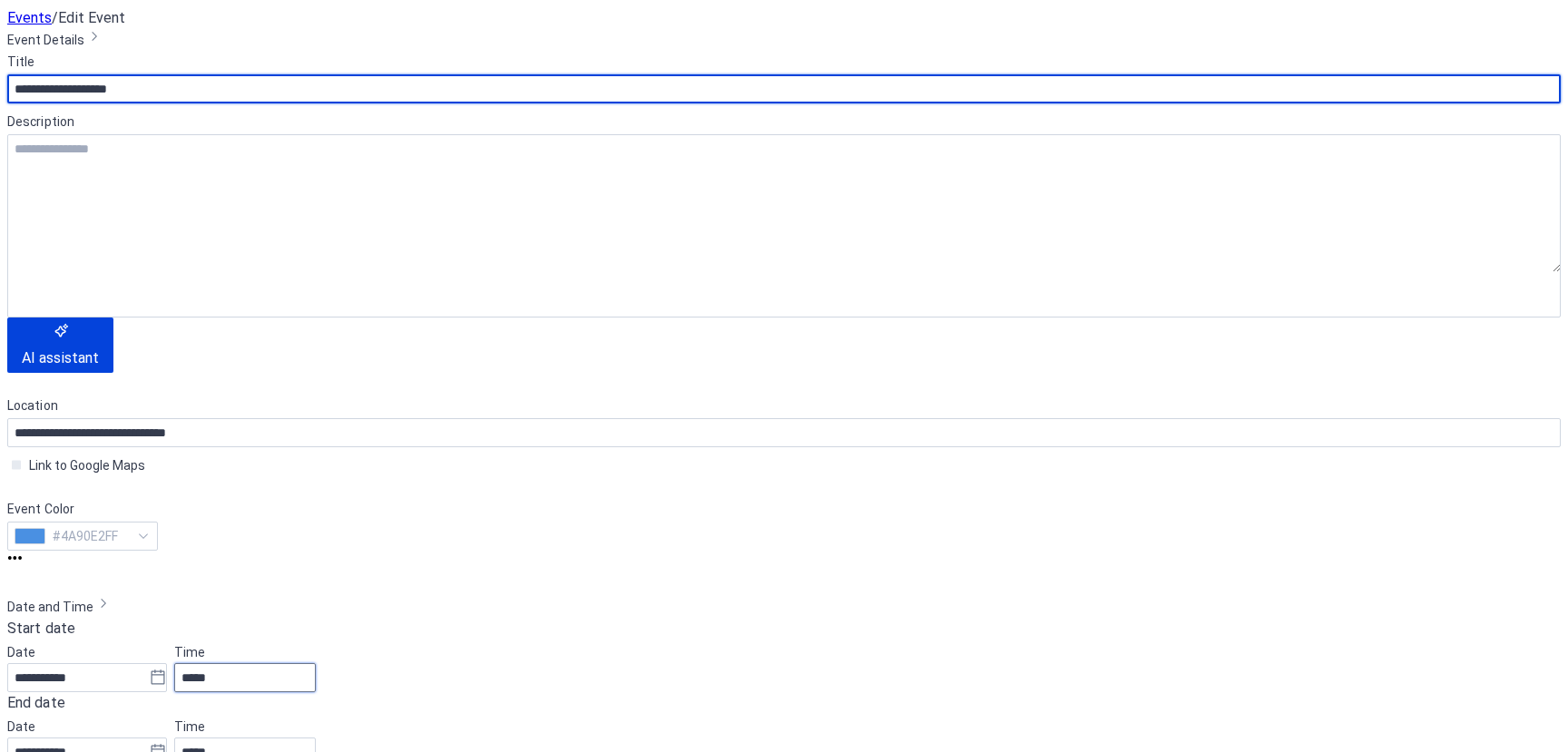 click on "*****" at bounding box center (245, 678) 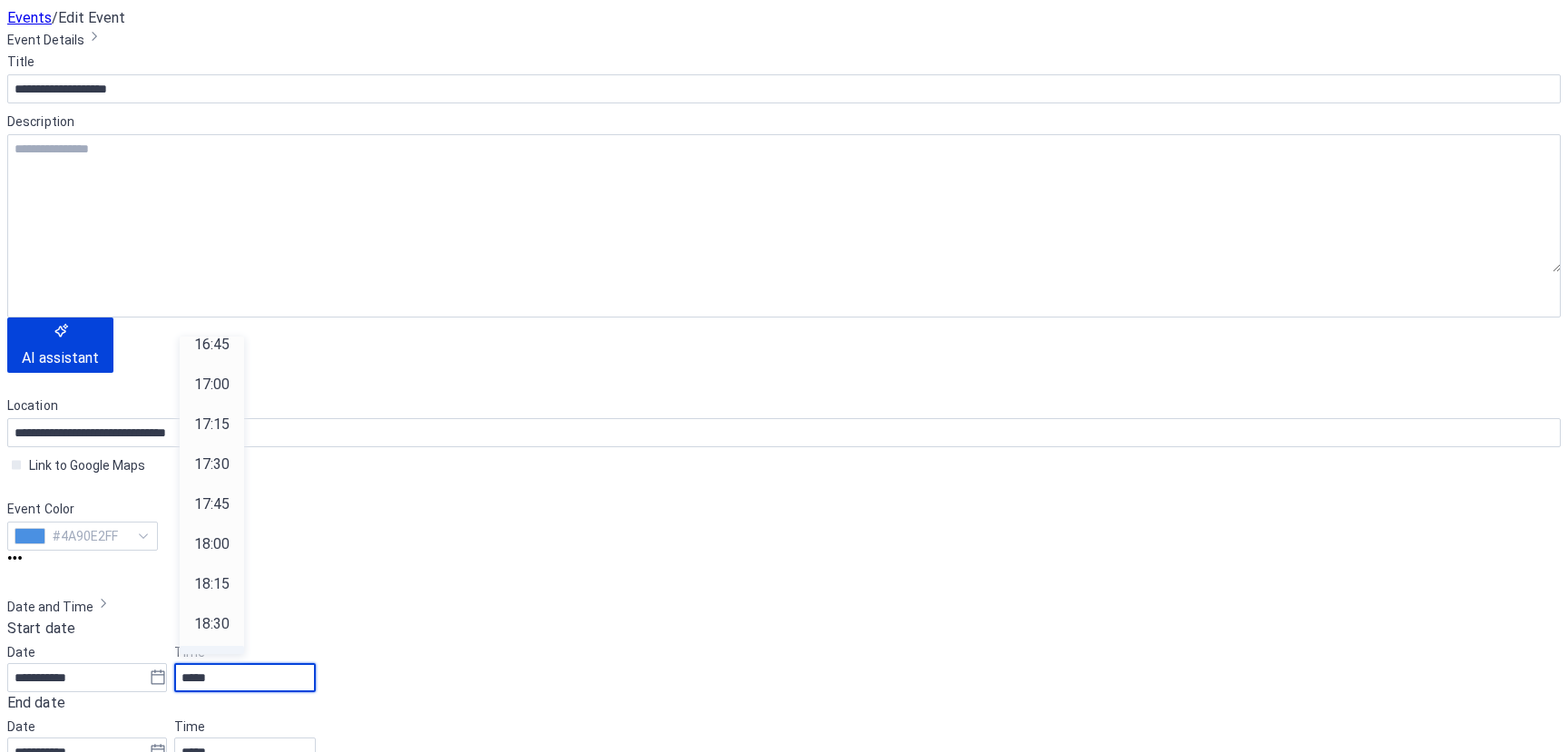 scroll, scrollTop: 2645, scrollLeft: 0, axis: vertical 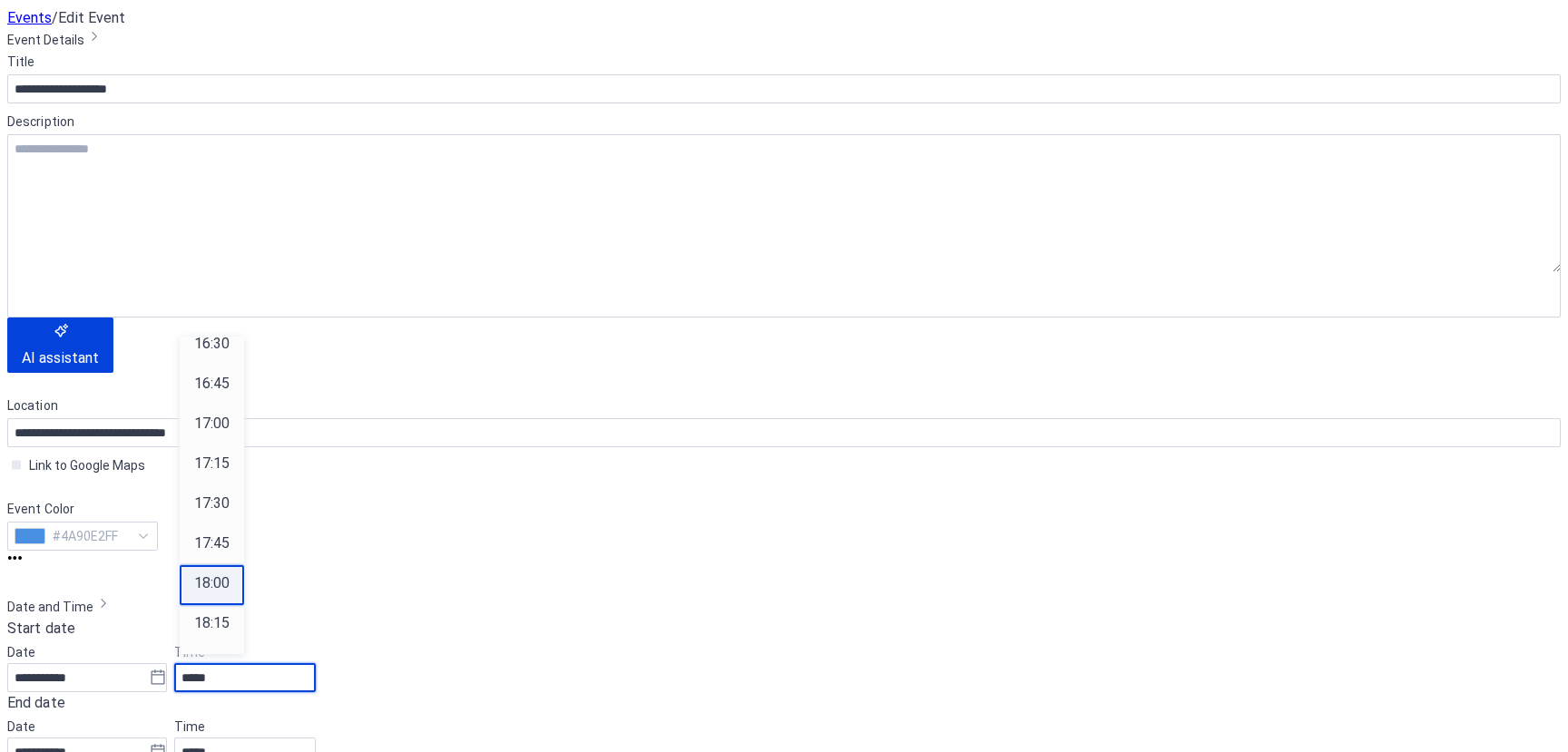 click on "18:00" at bounding box center [211, 583] 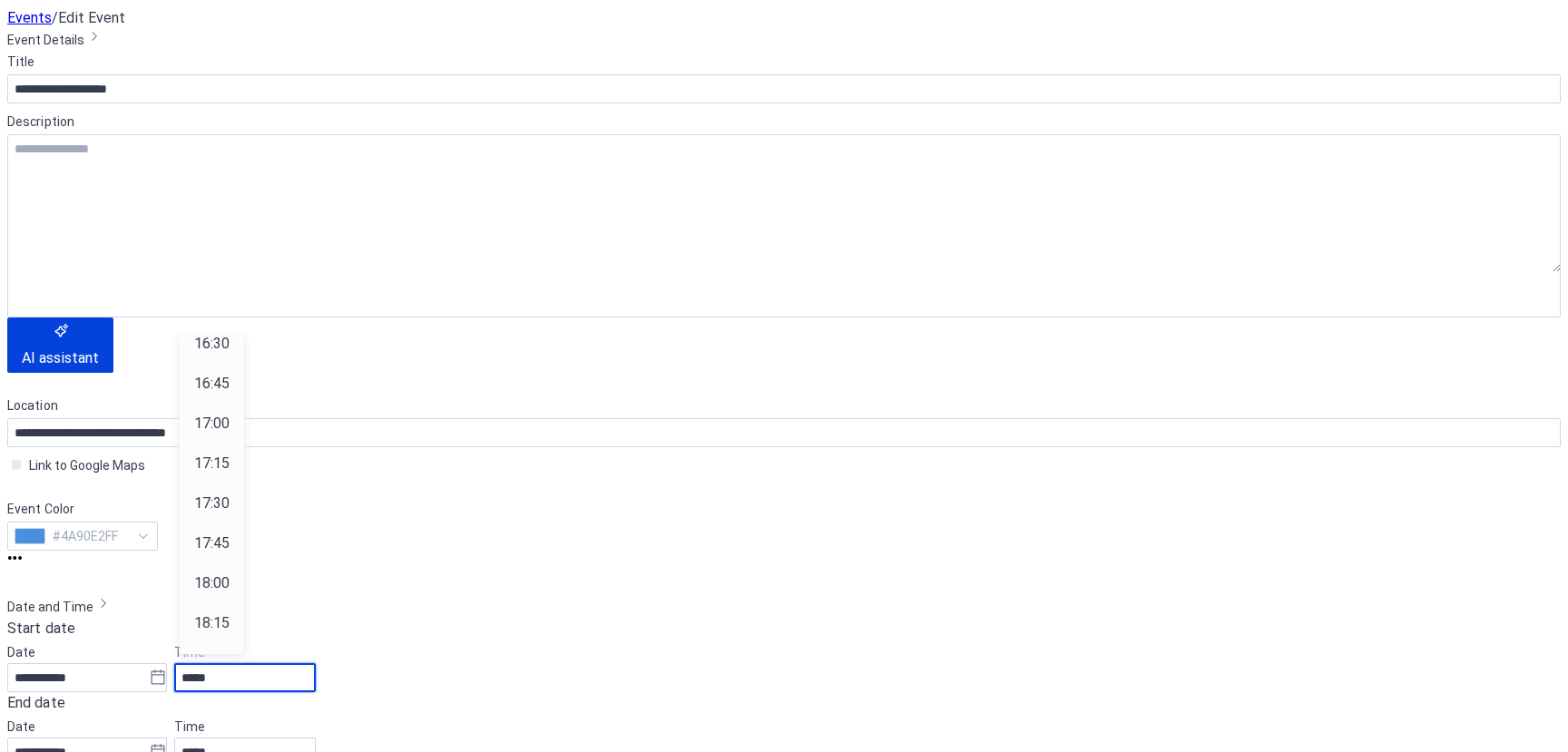 type on "*****" 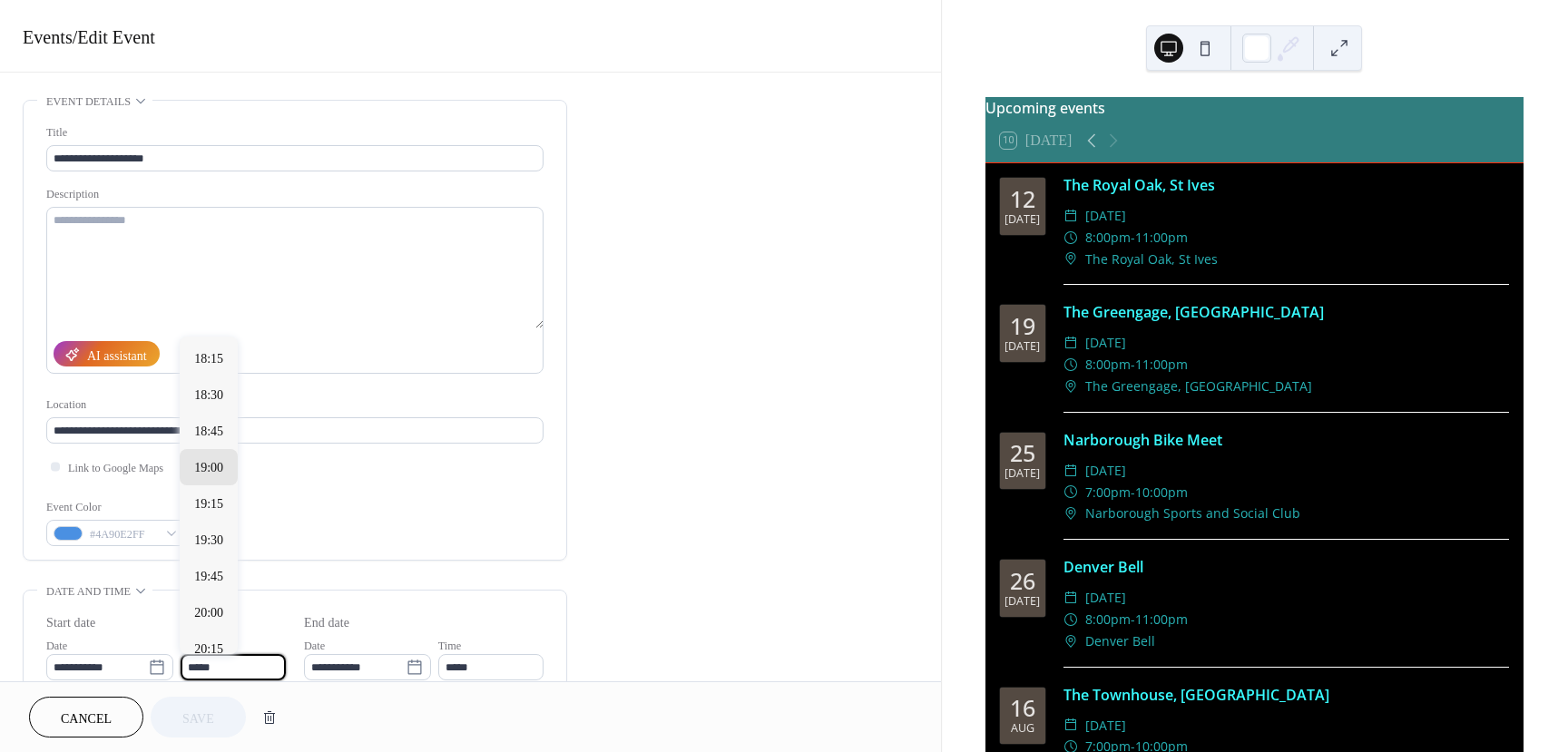 type on "*****" 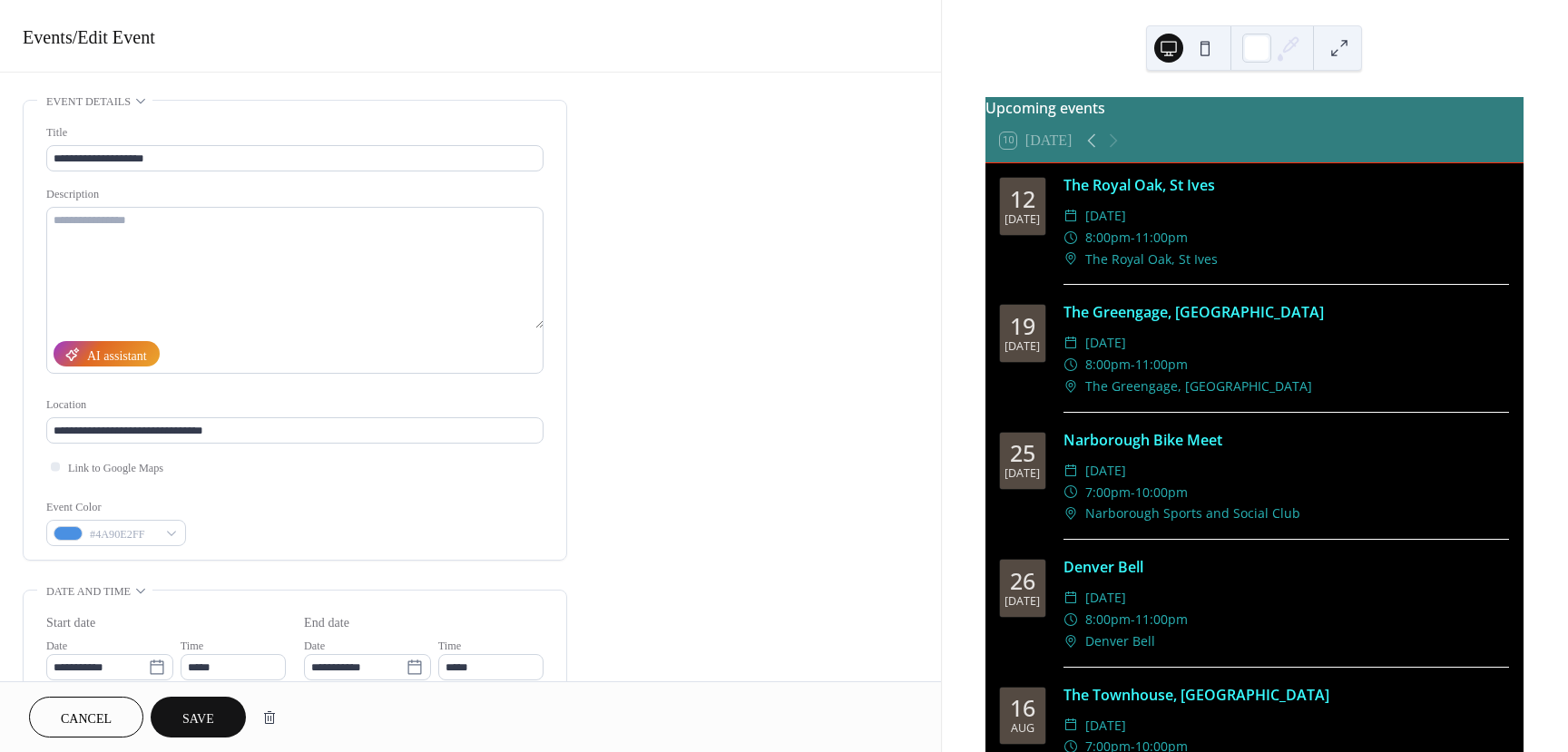 click on "Save" at bounding box center (198, 718) 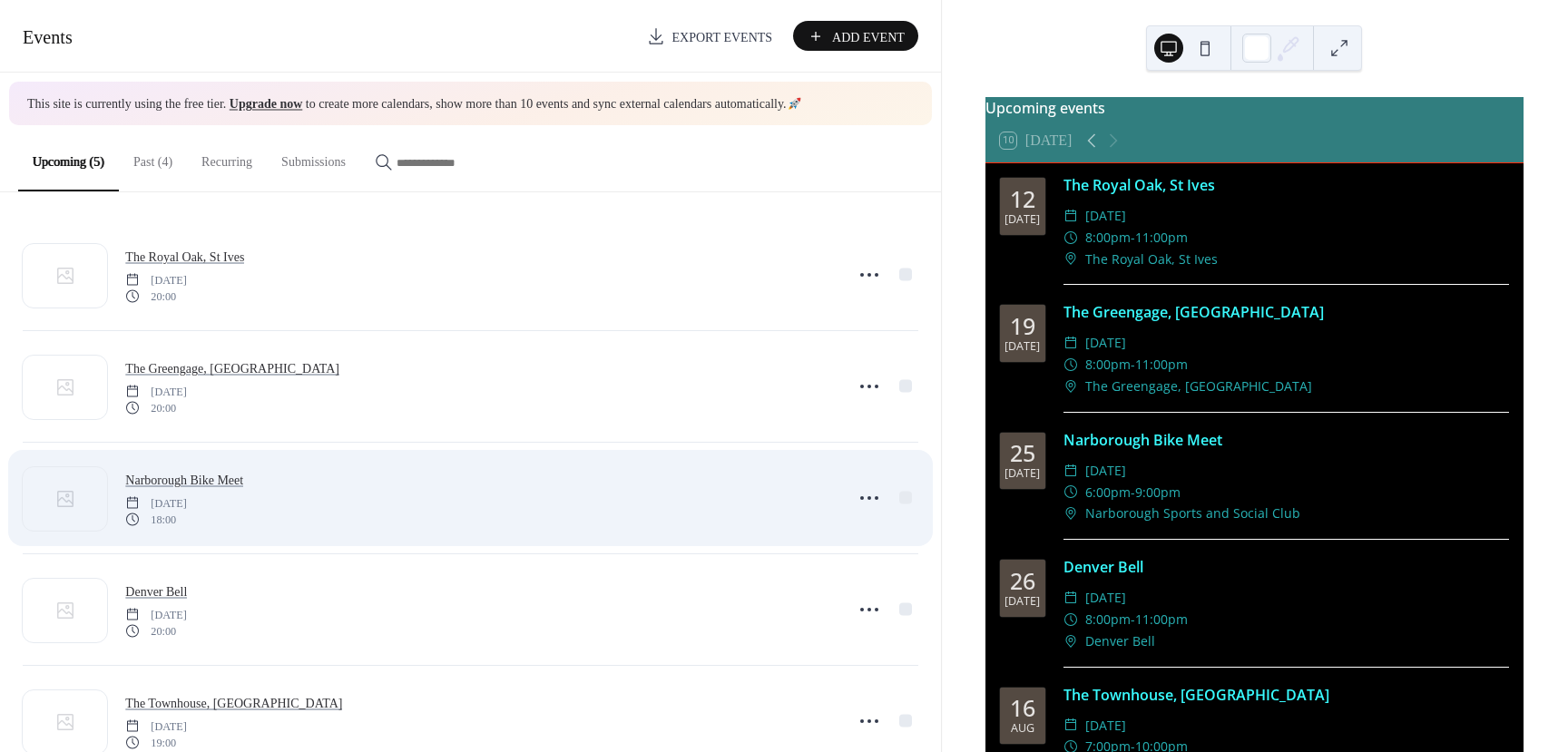 scroll, scrollTop: 52, scrollLeft: 0, axis: vertical 